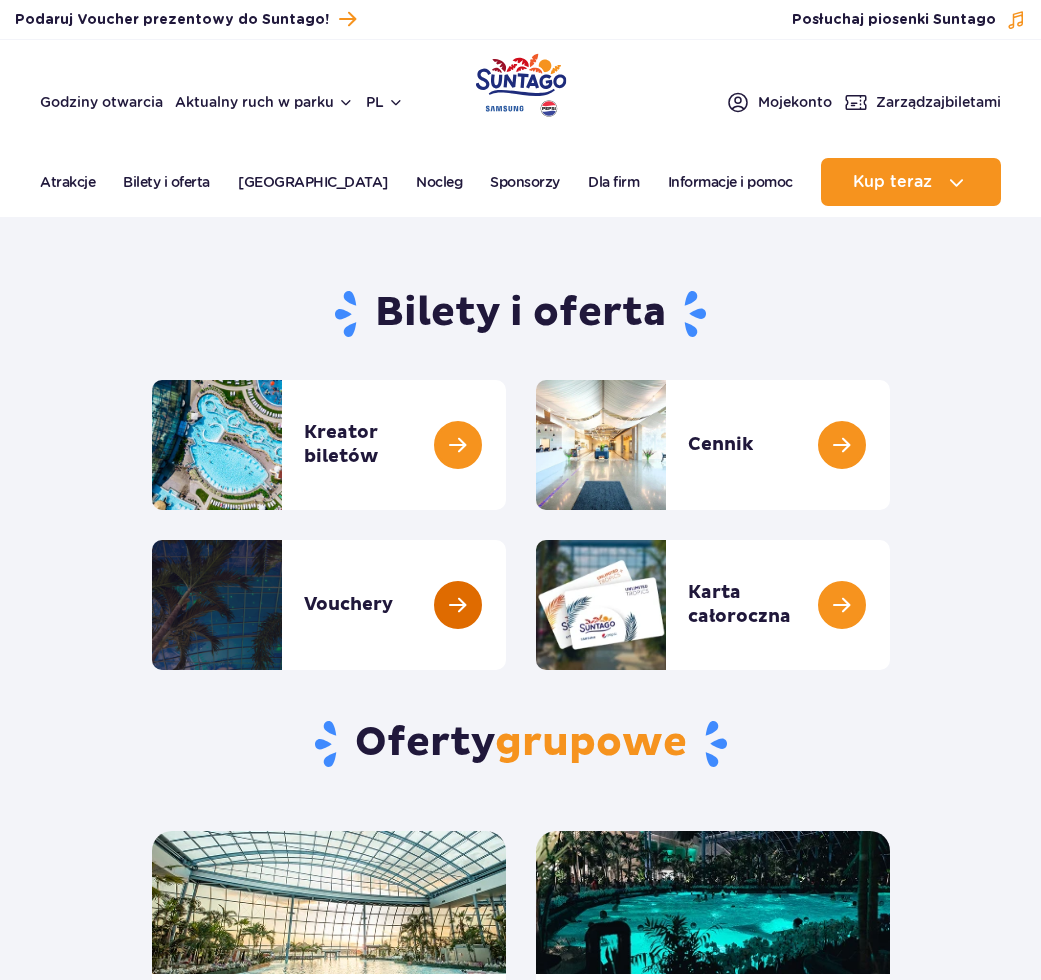 scroll, scrollTop: 0, scrollLeft: 0, axis: both 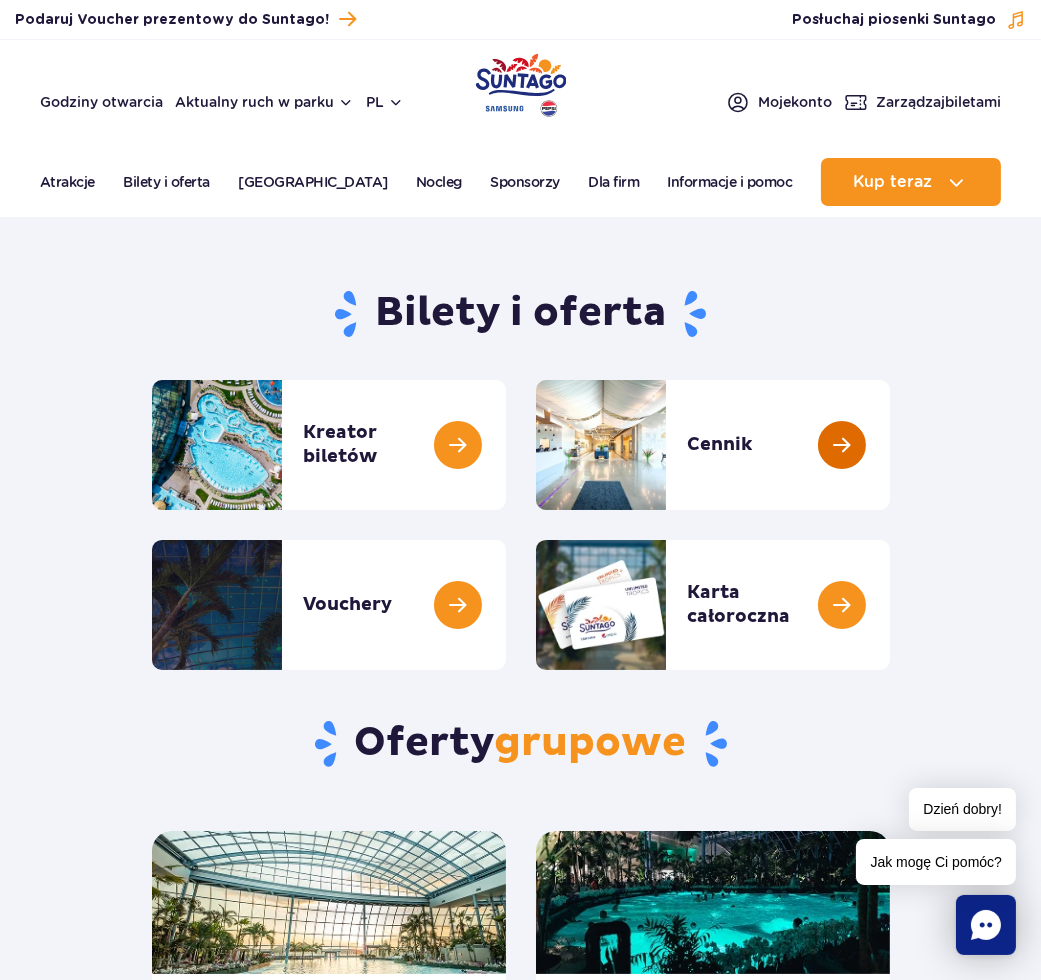 click at bounding box center (890, 445) 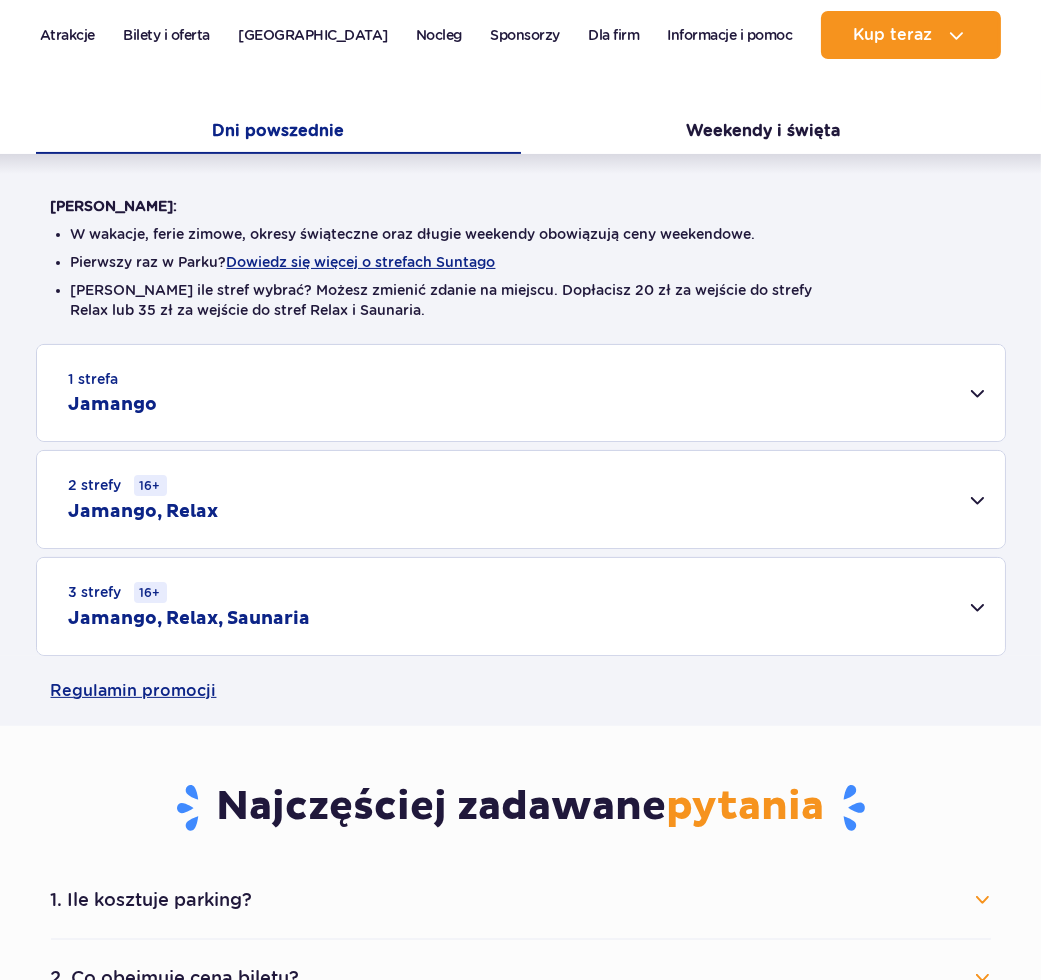scroll, scrollTop: 444, scrollLeft: 0, axis: vertical 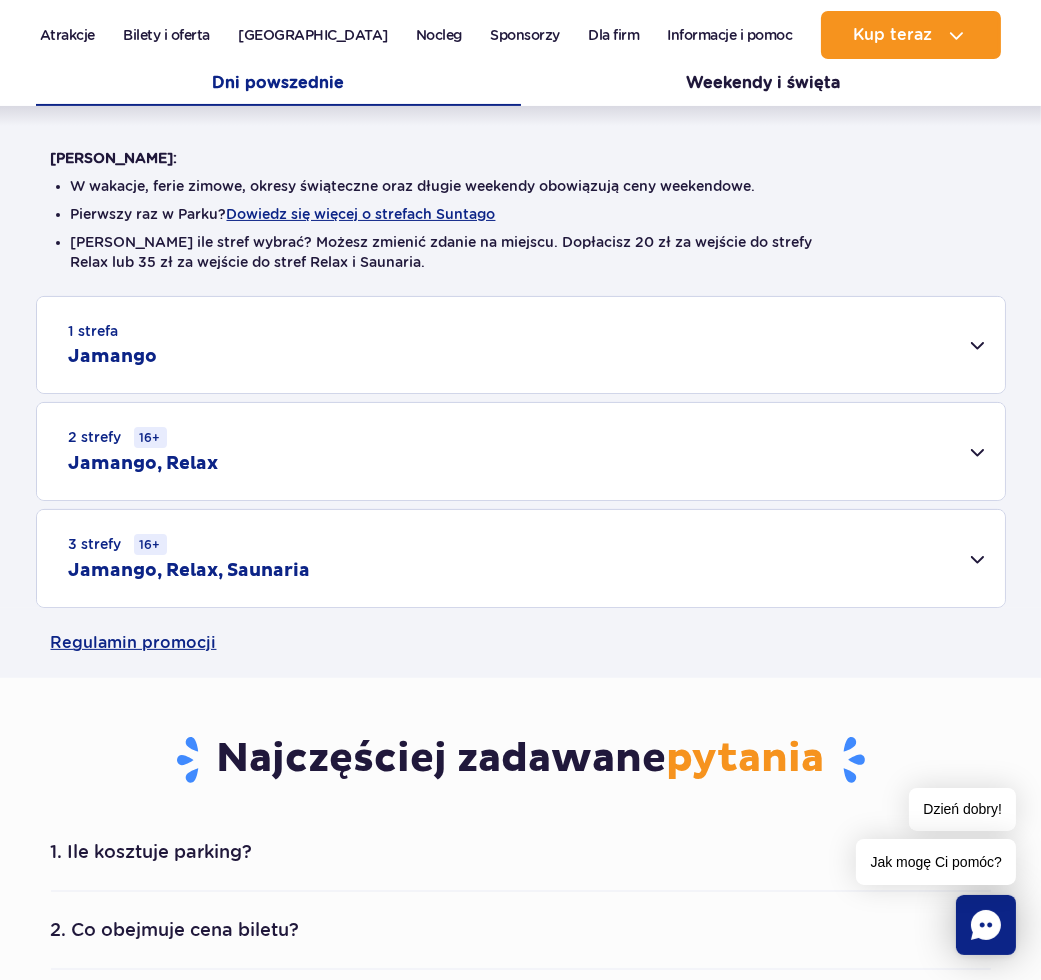 click on "3 strefy  16+
Jamango, Relax, Saunaria" at bounding box center [521, 558] 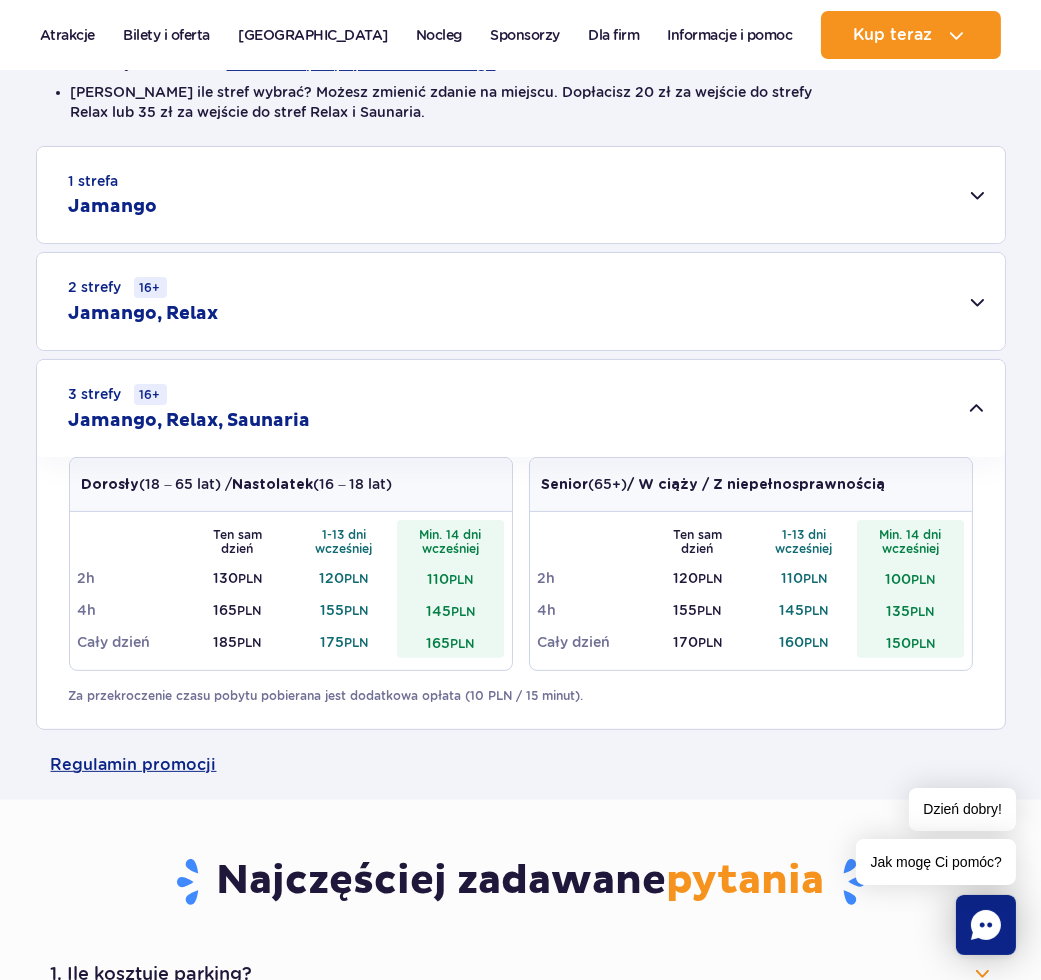 scroll, scrollTop: 555, scrollLeft: 0, axis: vertical 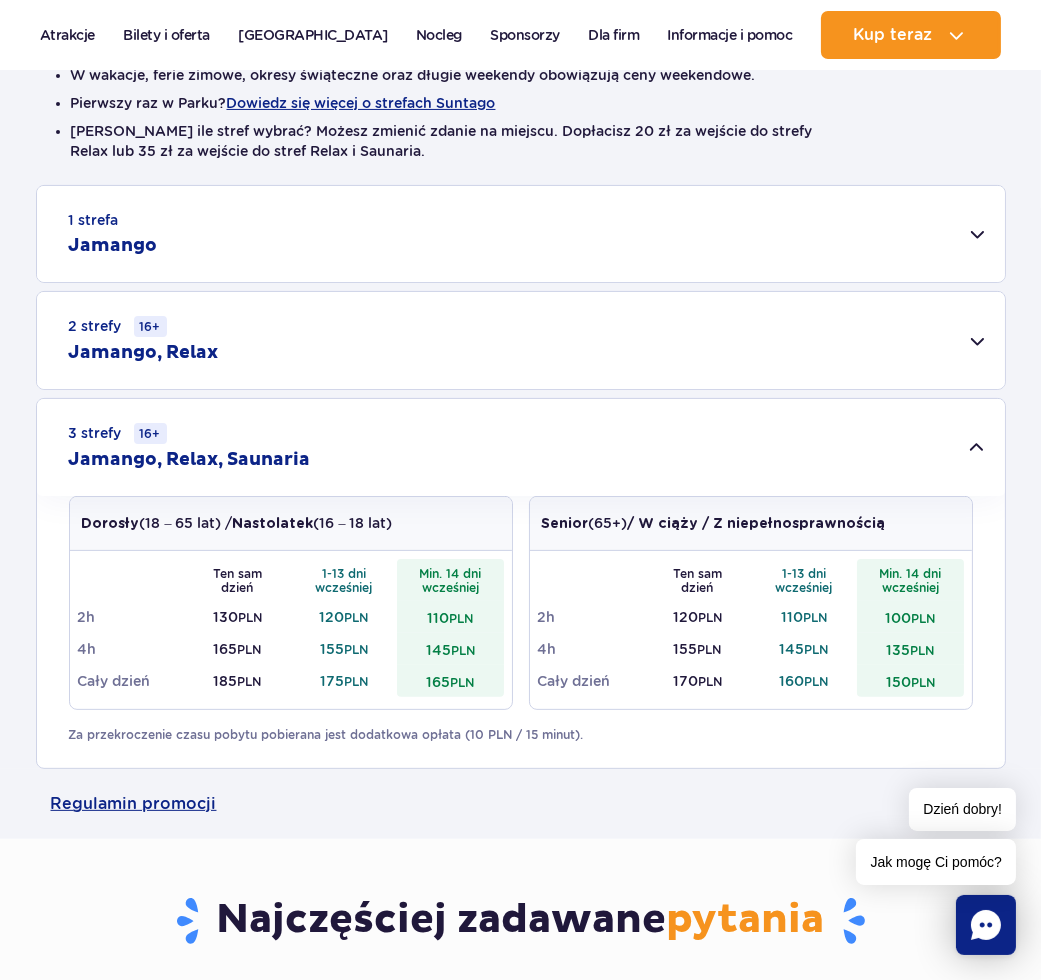 click on "2 strefy  16+
Jamango, Relax" at bounding box center (521, 340) 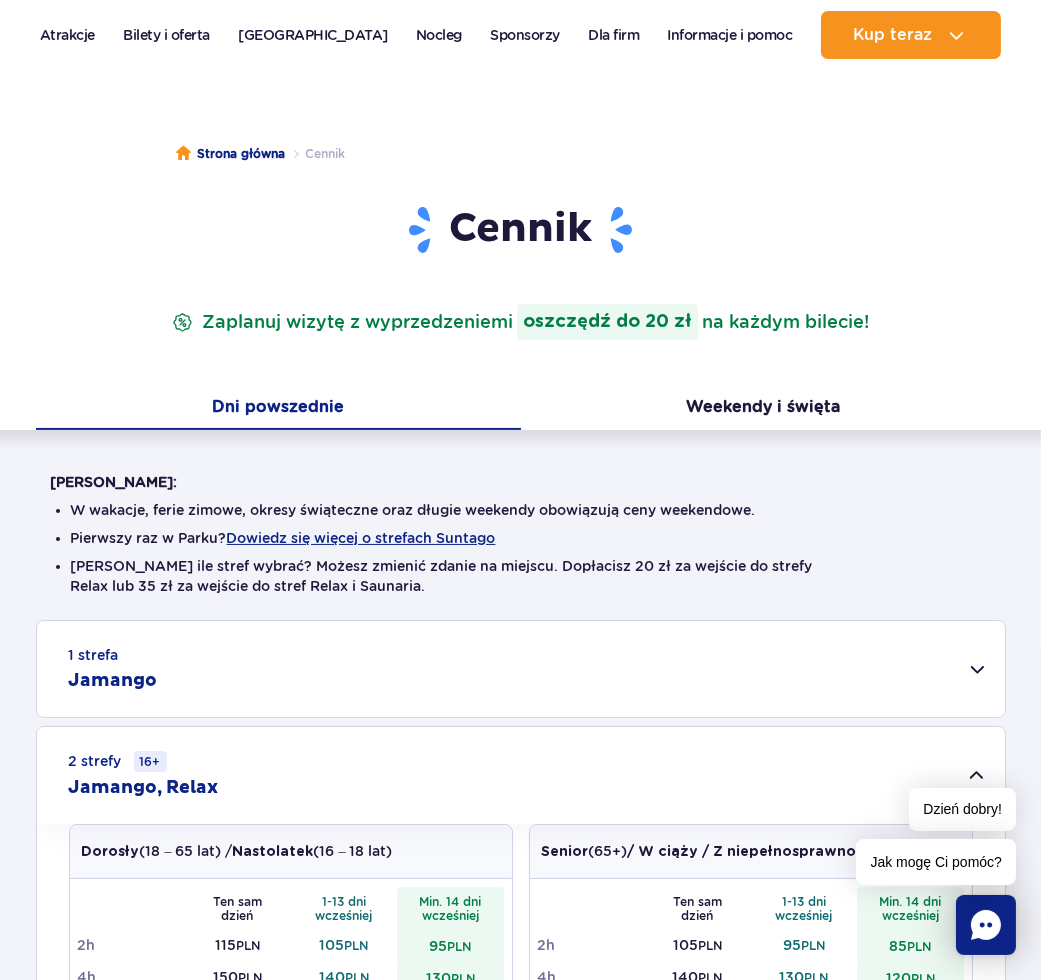 scroll, scrollTop: 0, scrollLeft: 0, axis: both 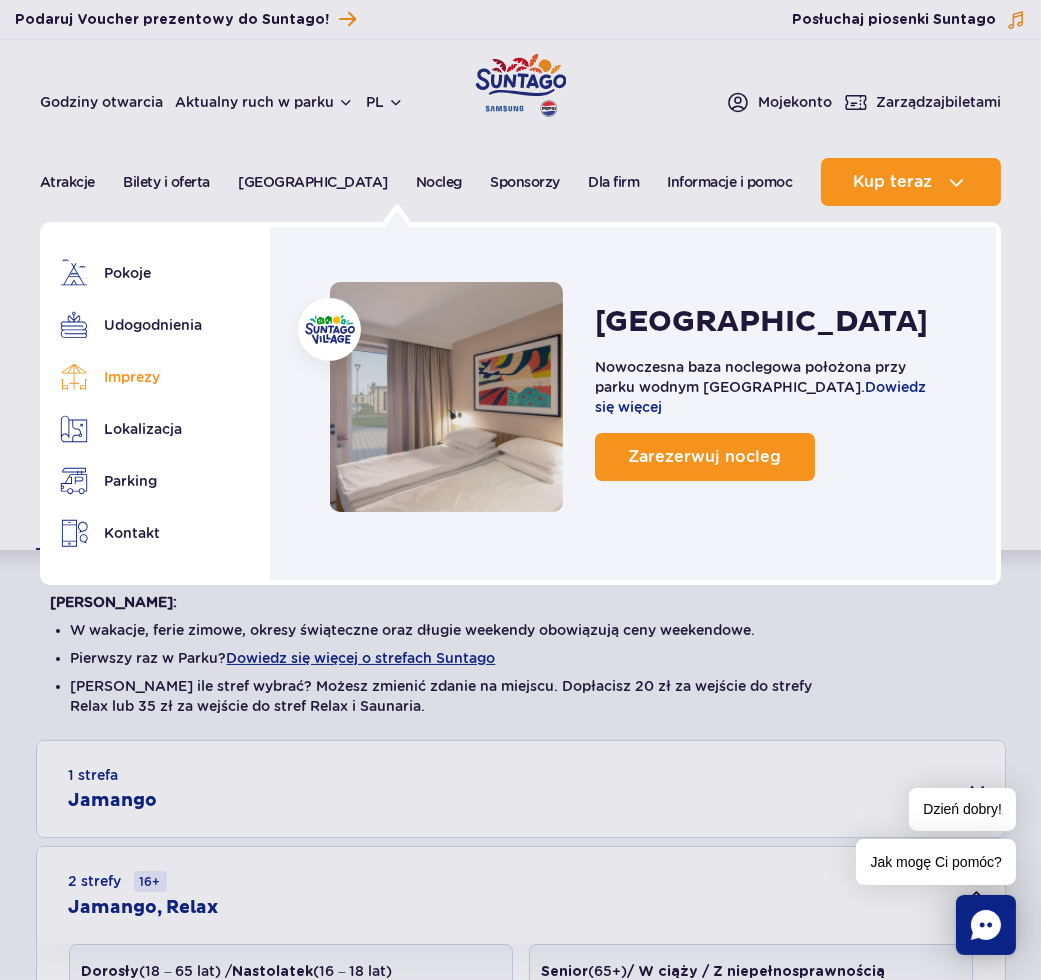 click on "Imprezy" at bounding box center [132, 377] 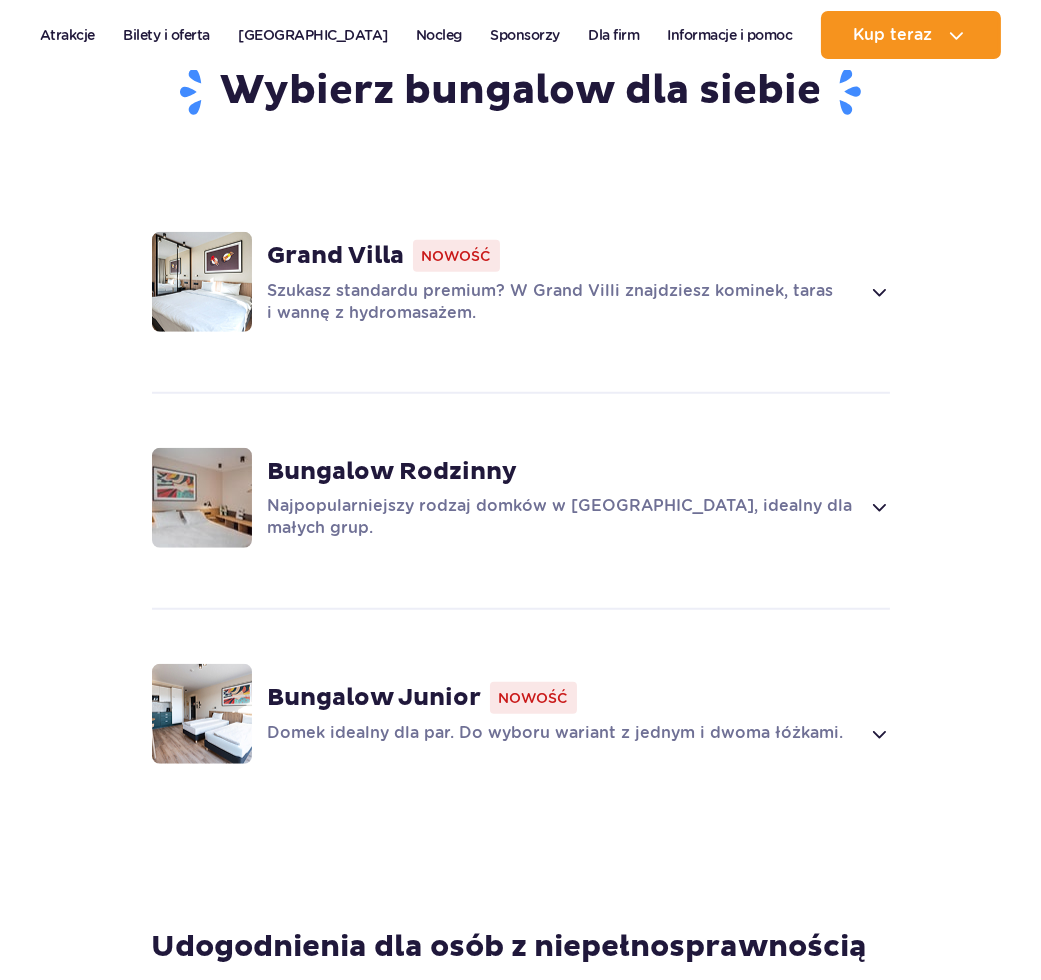 scroll, scrollTop: 4506, scrollLeft: 0, axis: vertical 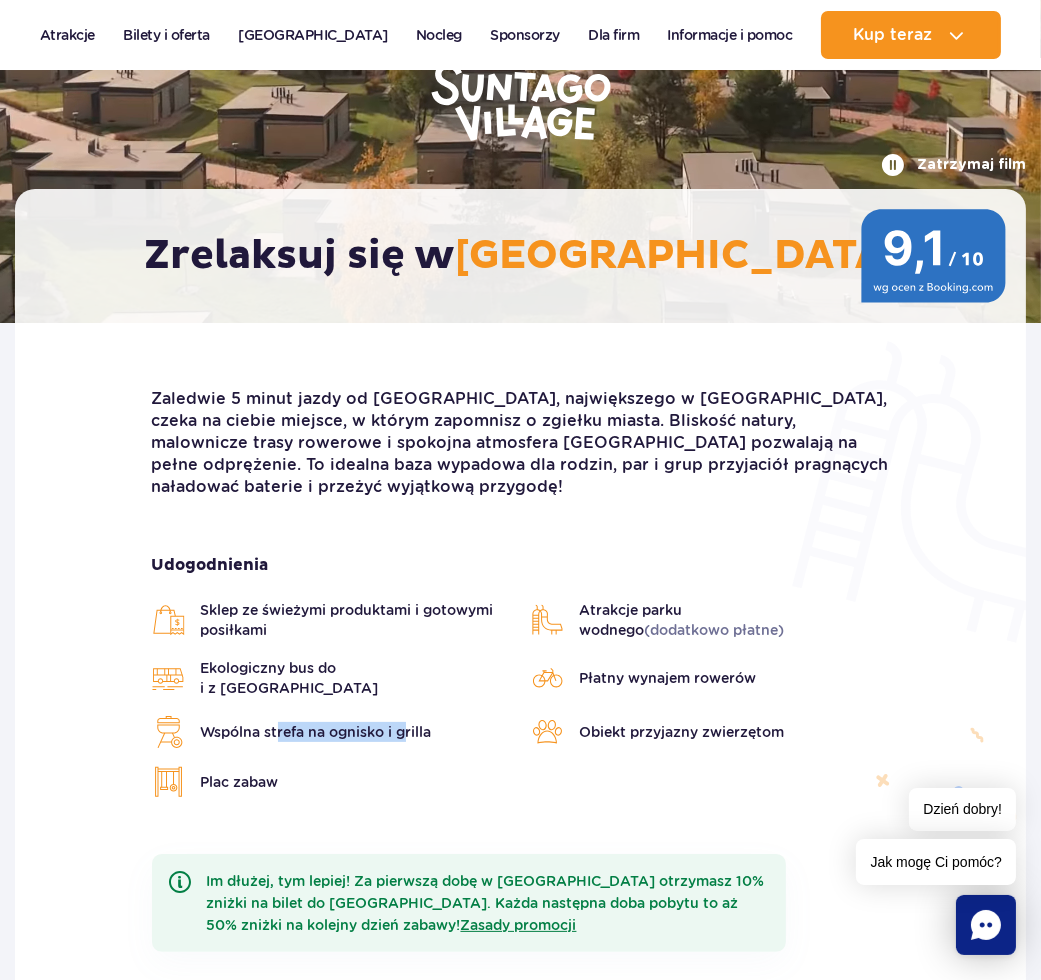 drag, startPoint x: 285, startPoint y: 720, endPoint x: 405, endPoint y: 737, distance: 121.19818 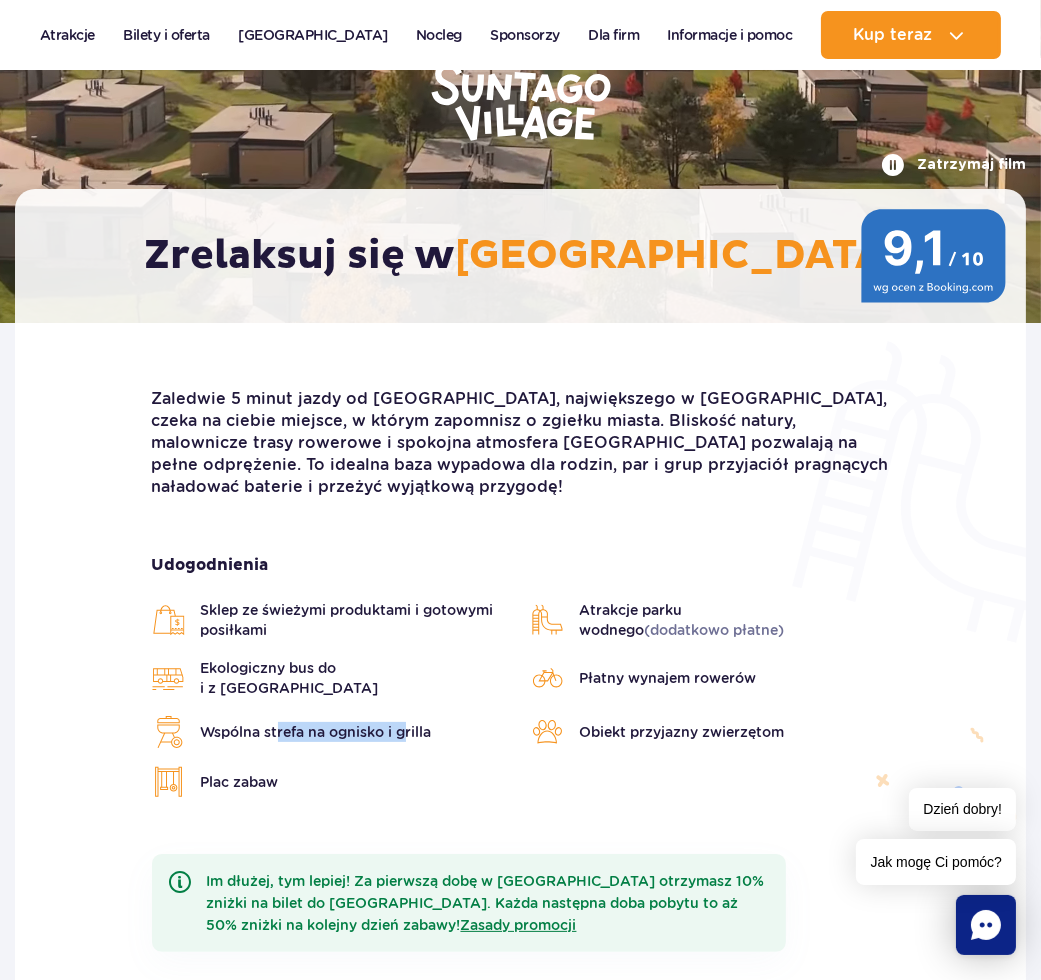 click on "Wspólna strefa na ognisko i grilla" at bounding box center (331, 732) 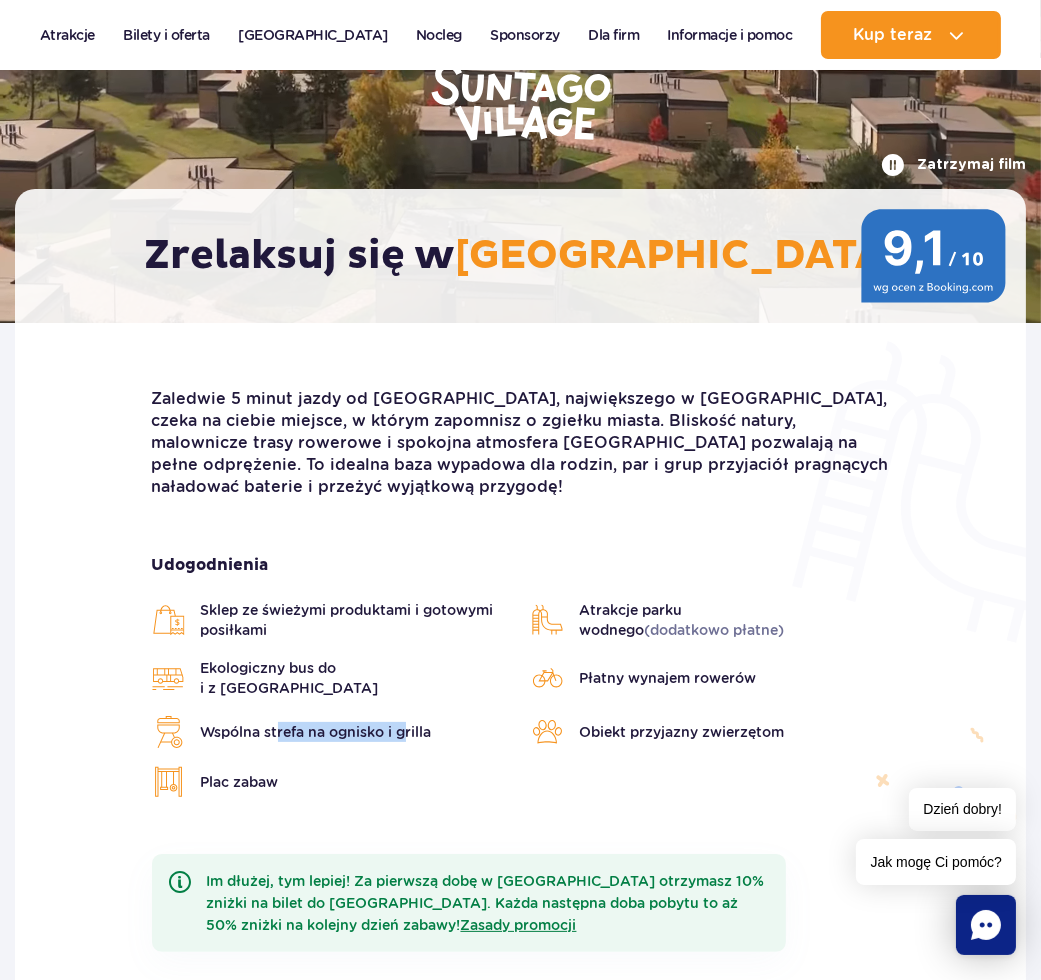 click on "Wspólna strefa na ognisko i grilla" at bounding box center [331, 732] 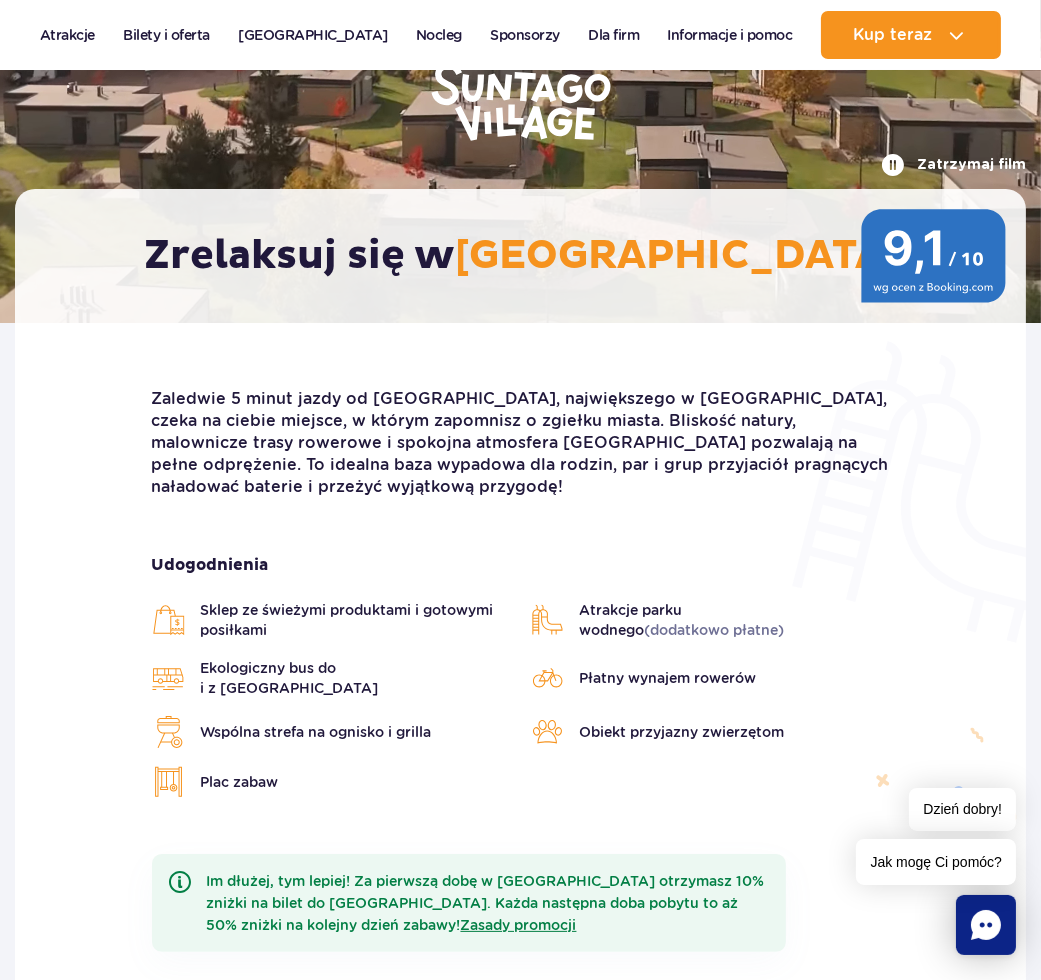 click on "Wspólna strefa na ognisko i grilla" at bounding box center (331, 732) 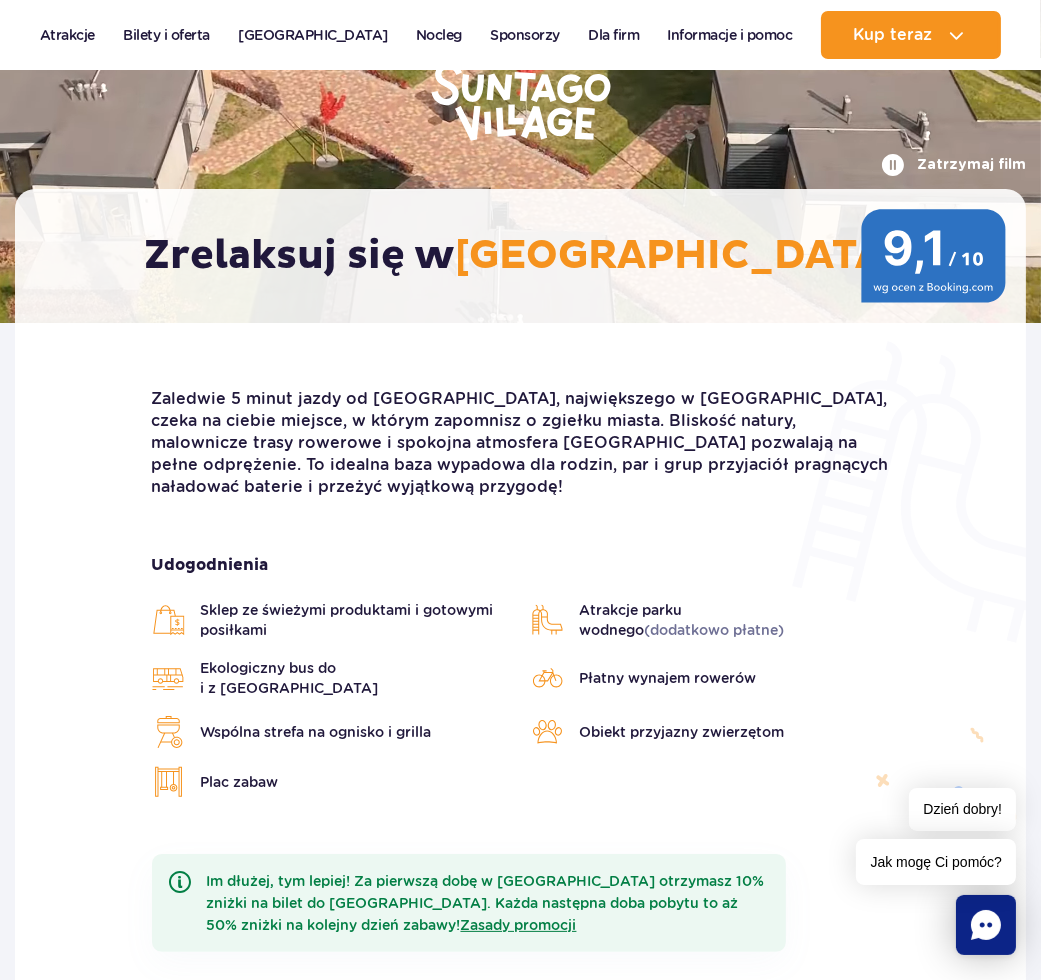 click on "Zaledwie 5 minut jazdy od Suntago, największego w Europie parku wodnego, czeka na ciebie miejsce, w którym zapomnisz o zgiełku miasta. Bliskość natury, malownicze trasy rowerowe i spokojna atmosfera Suntago Village pozwalają na pełne odprężenie. To idealna baza wypadowa dla rodzin, par i grup przyjaciół pragnących naładować baterie i przeżyć wyjątkową przygodę!
Udogodnienia
Sklep ze świeżymi produktami i gotowymi posiłkami
Atrakcje parku wodnego  (dodatkowo płatne)
Ekologiczny bus do i z parku Suntago
Plac zabaw" at bounding box center [520, 940] 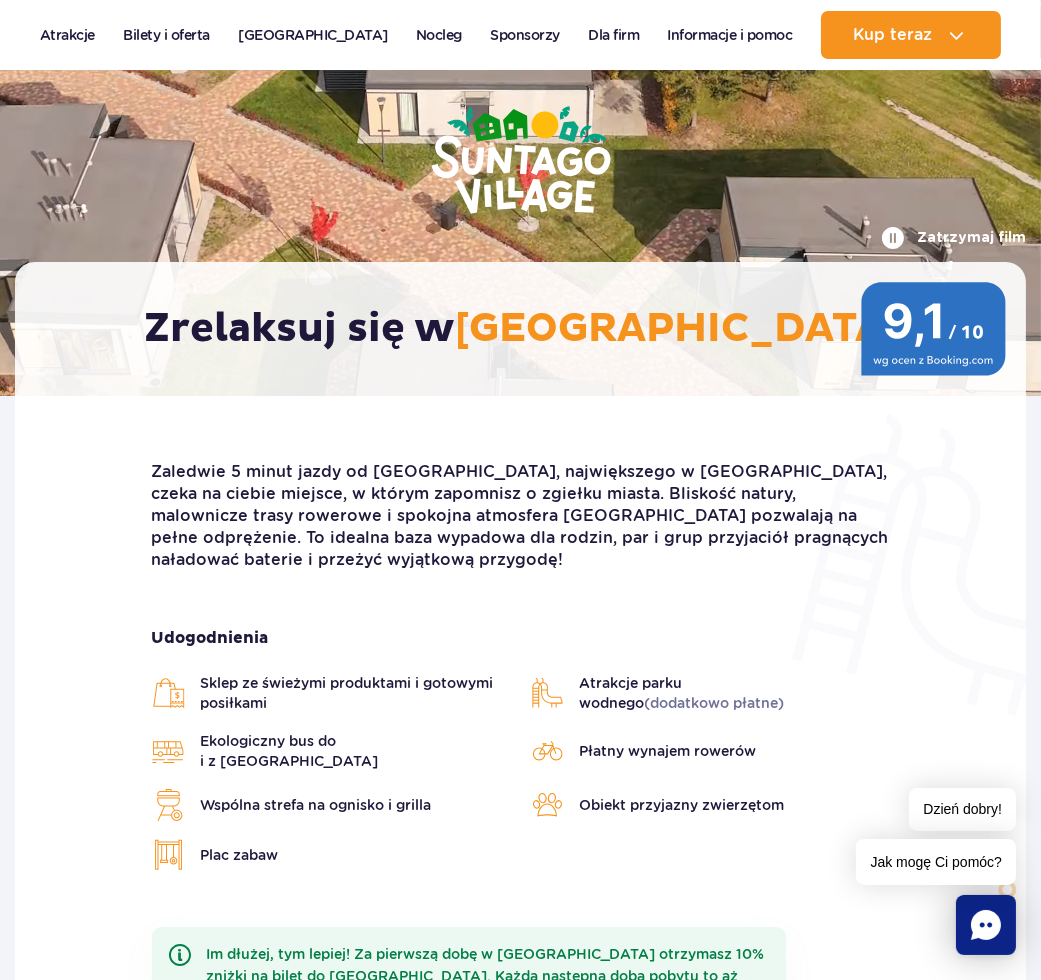 scroll, scrollTop: 0, scrollLeft: 0, axis: both 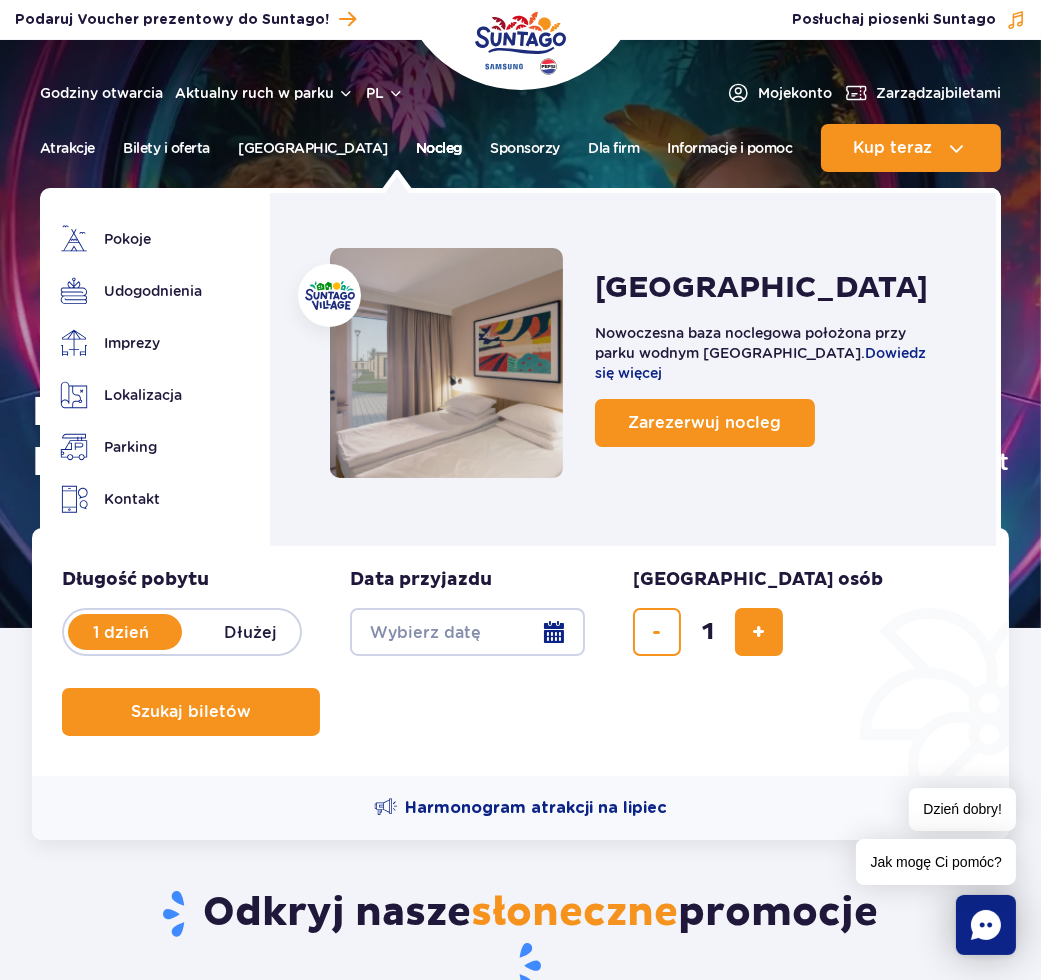 click on "Nocleg" at bounding box center [439, 148] 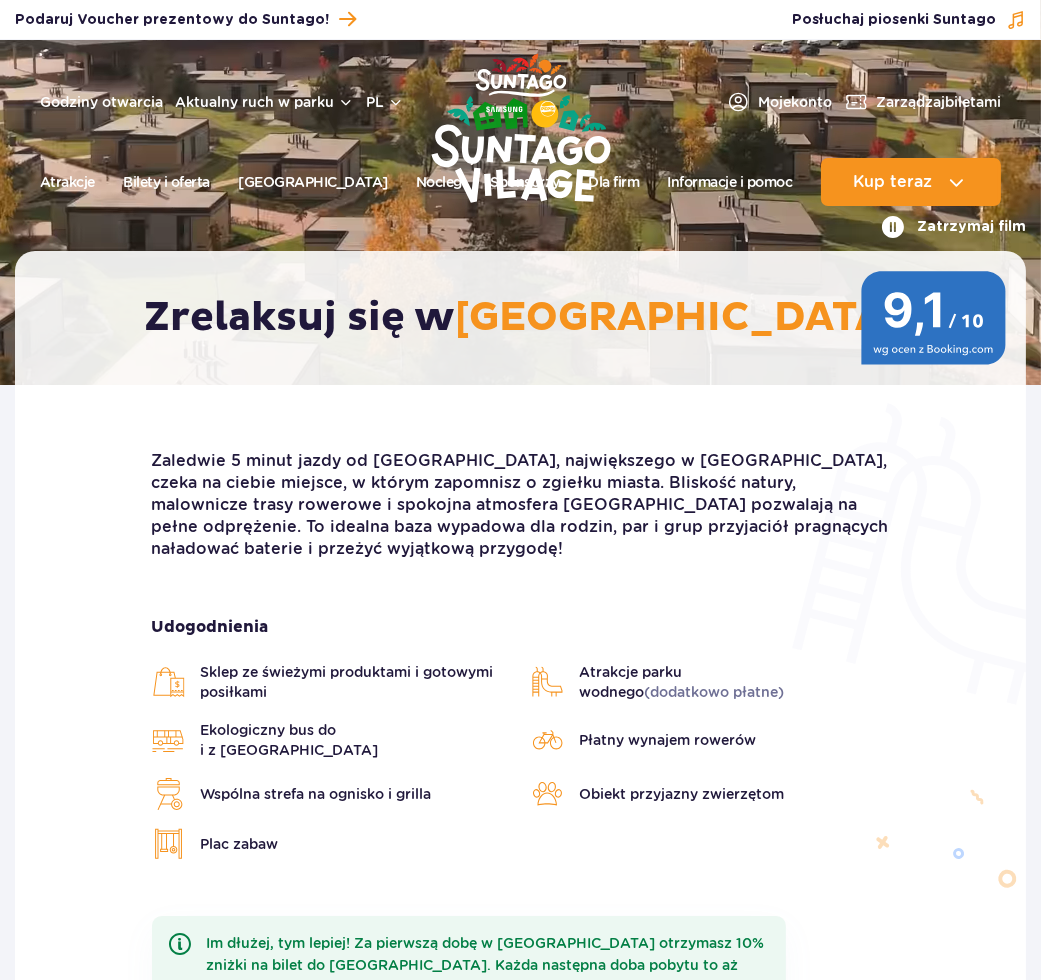 scroll, scrollTop: 0, scrollLeft: 0, axis: both 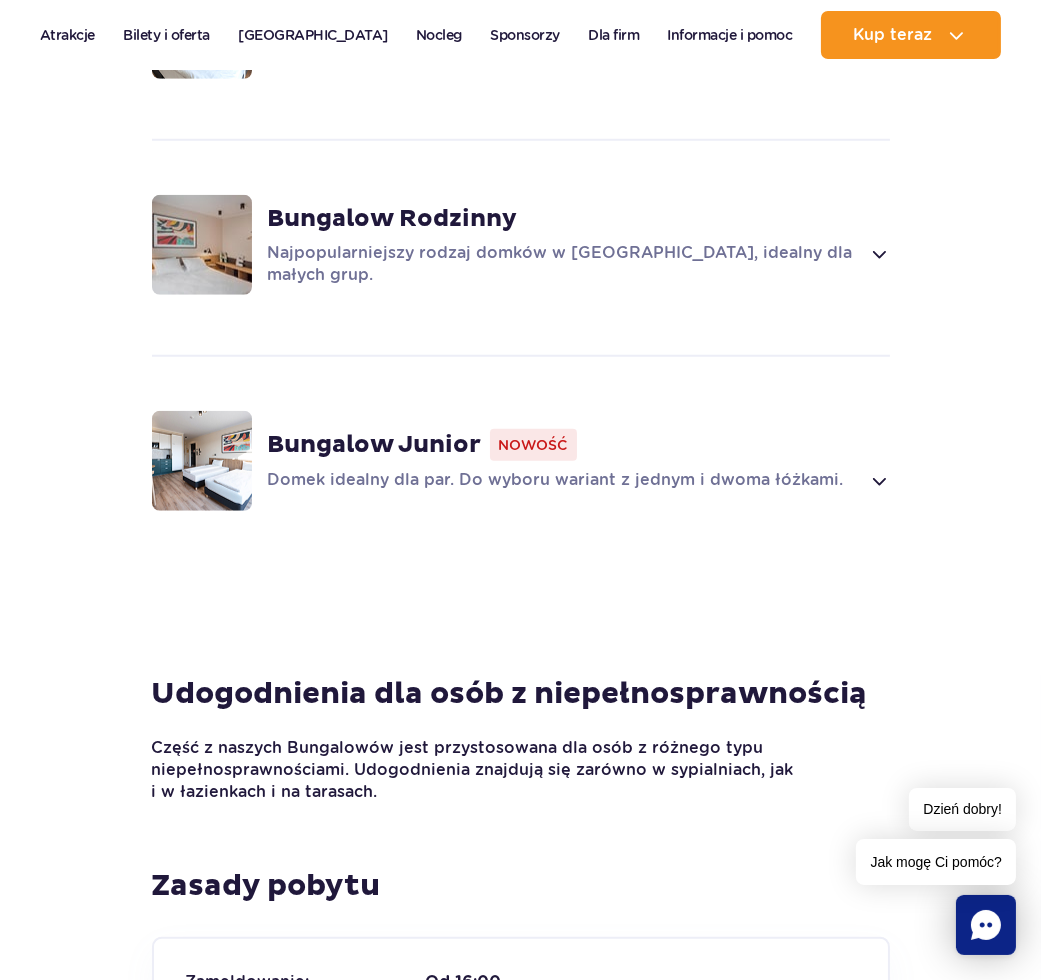 click at bounding box center [202, 461] 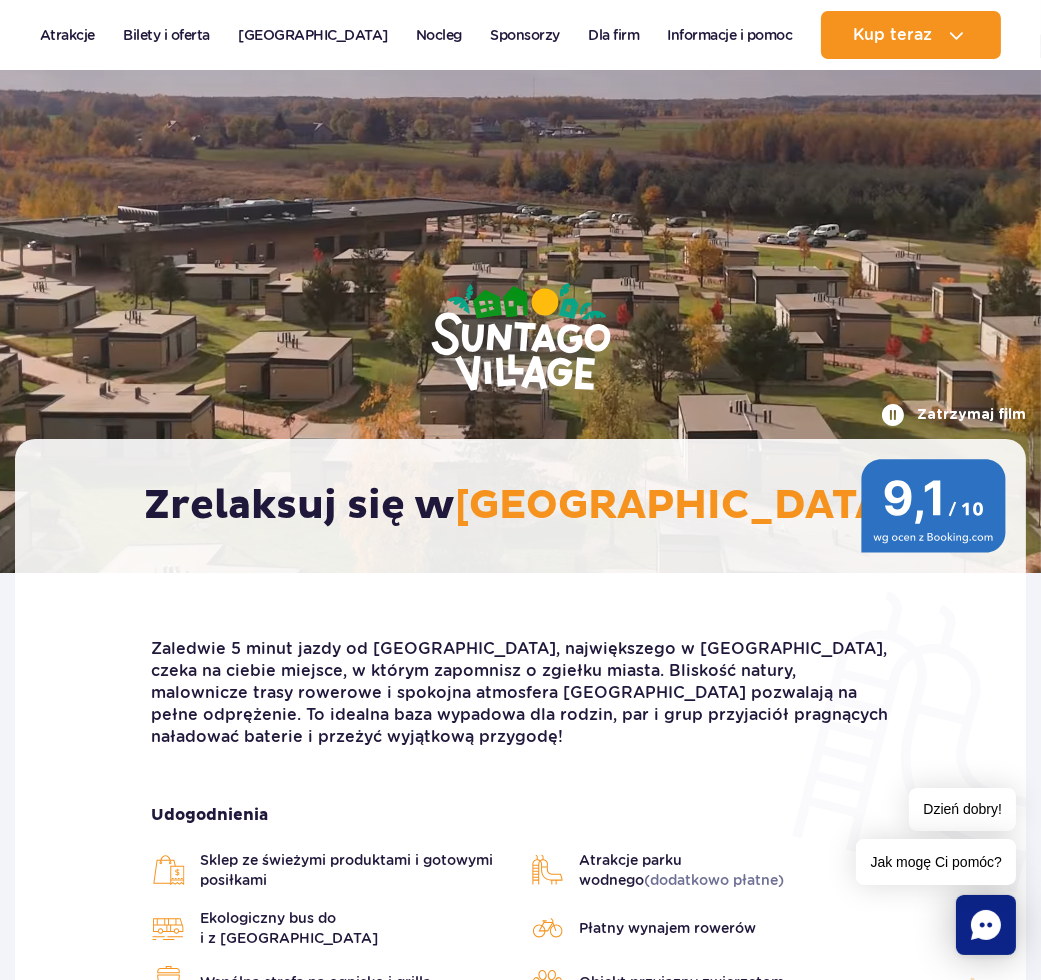 scroll, scrollTop: 0, scrollLeft: 0, axis: both 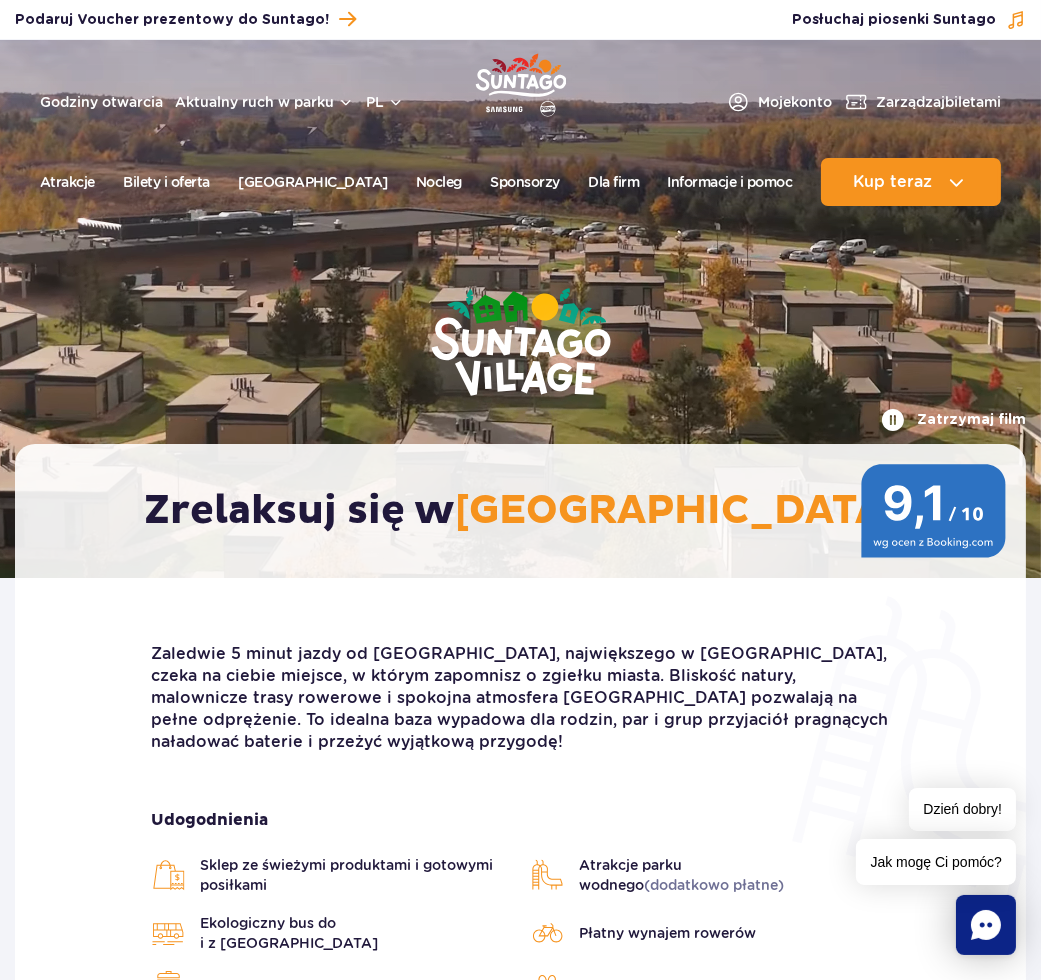 click on "Zatrzymaj film
Zrelaksuj się w  [GEOGRAPHIC_DATA]" at bounding box center (520, 309) 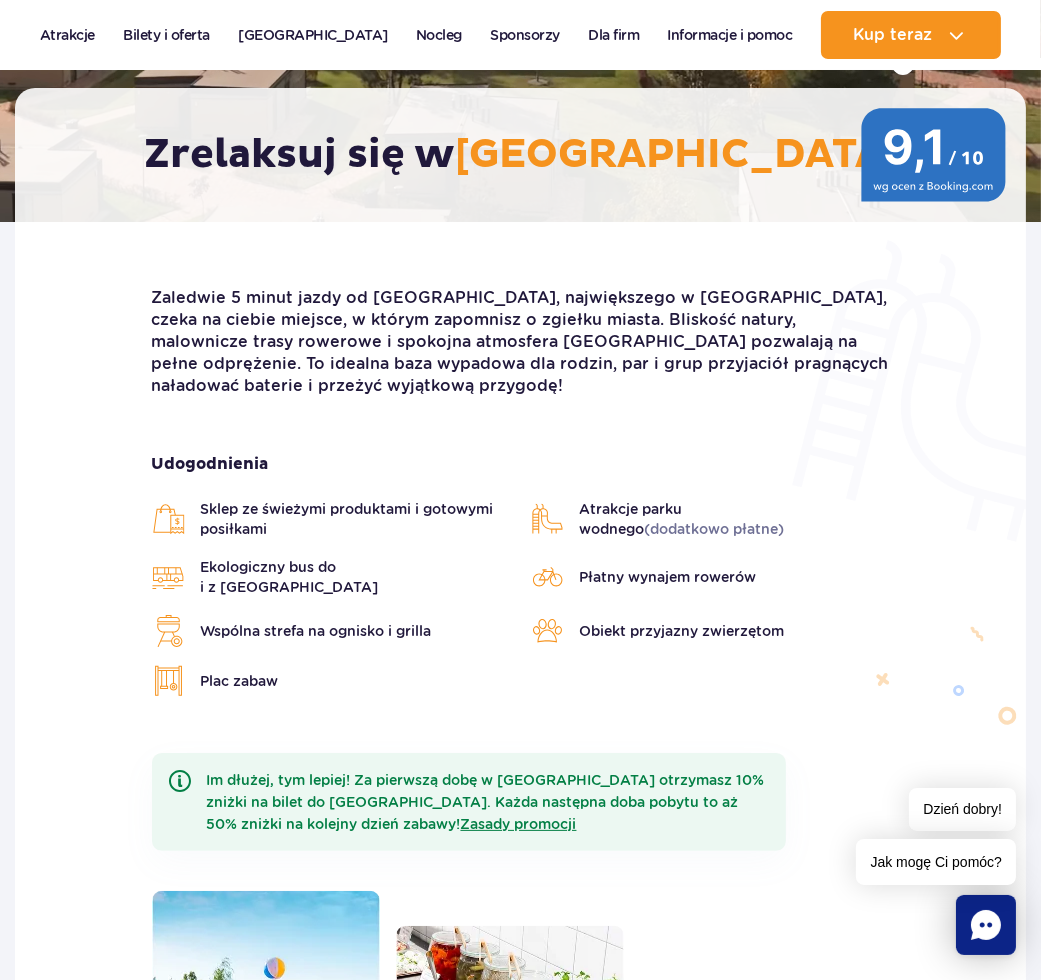 scroll, scrollTop: 0, scrollLeft: 0, axis: both 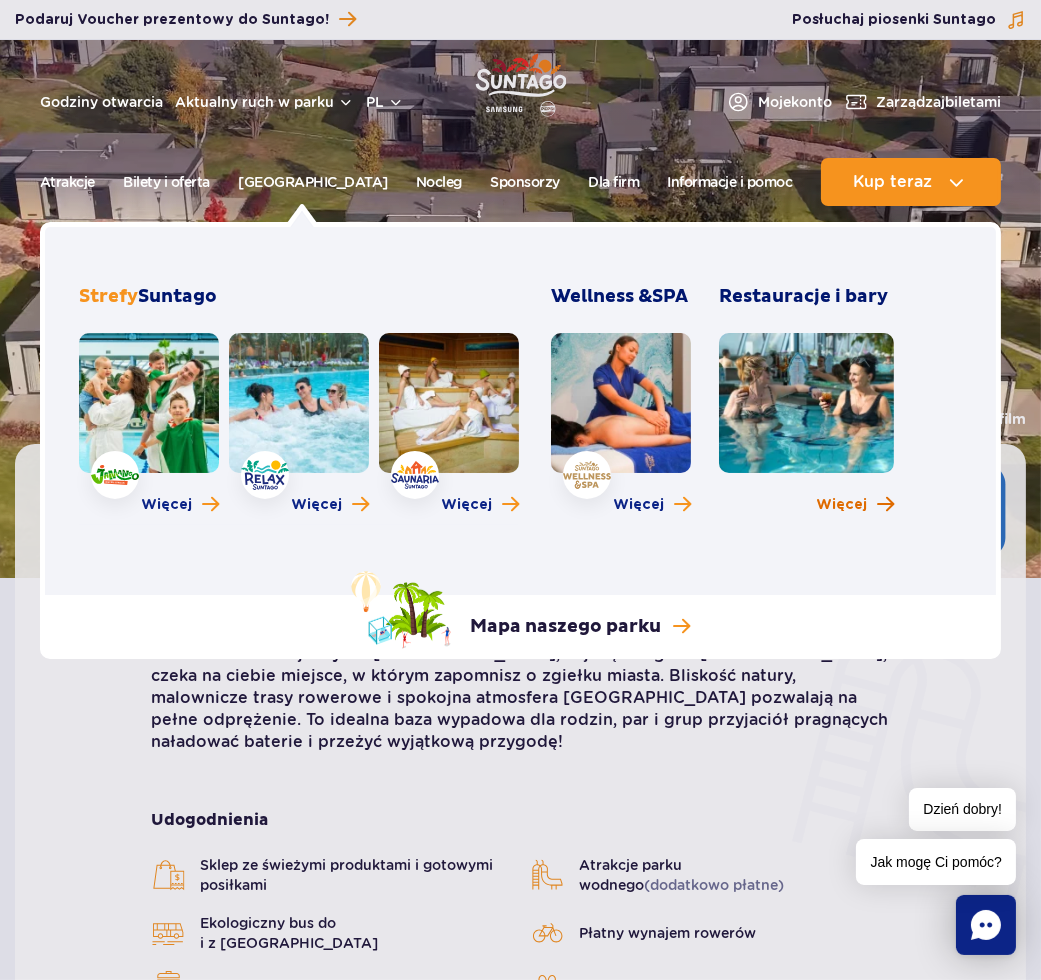 click at bounding box center (885, 504) 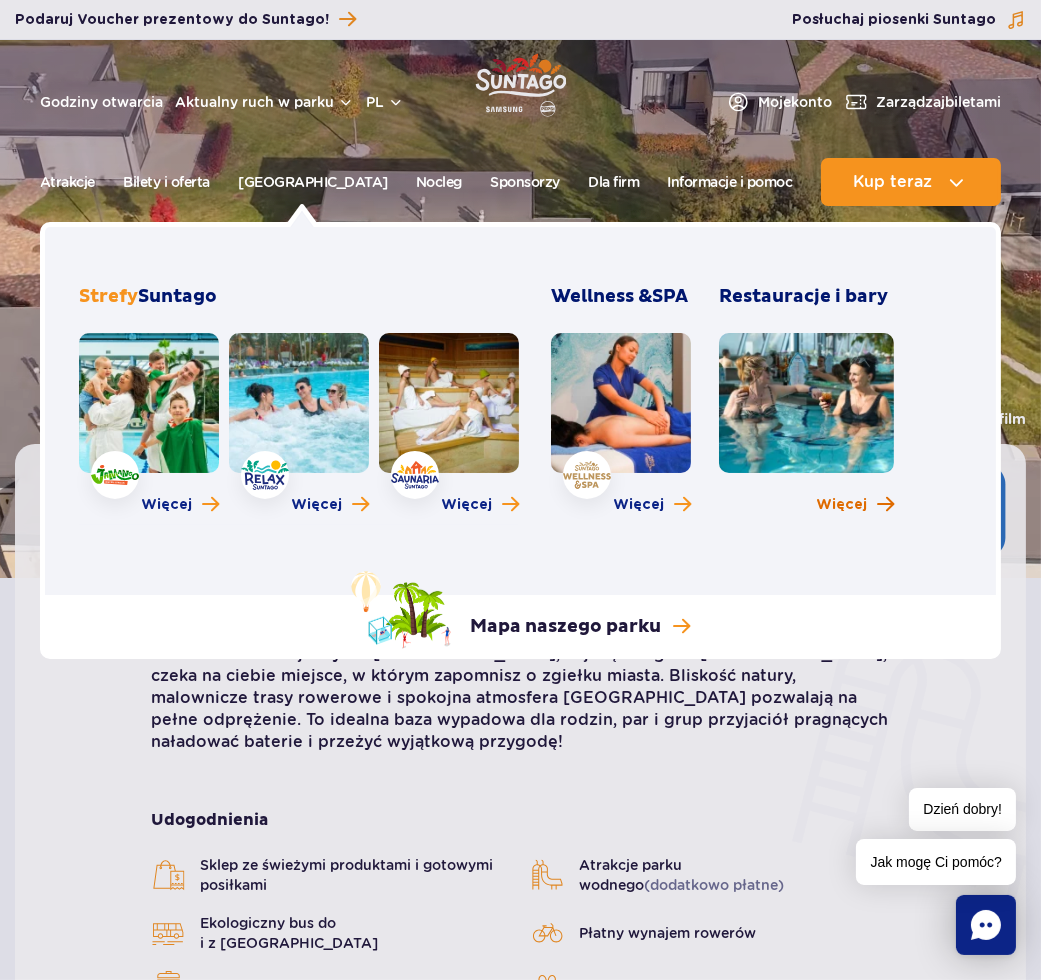 click at bounding box center [885, 504] 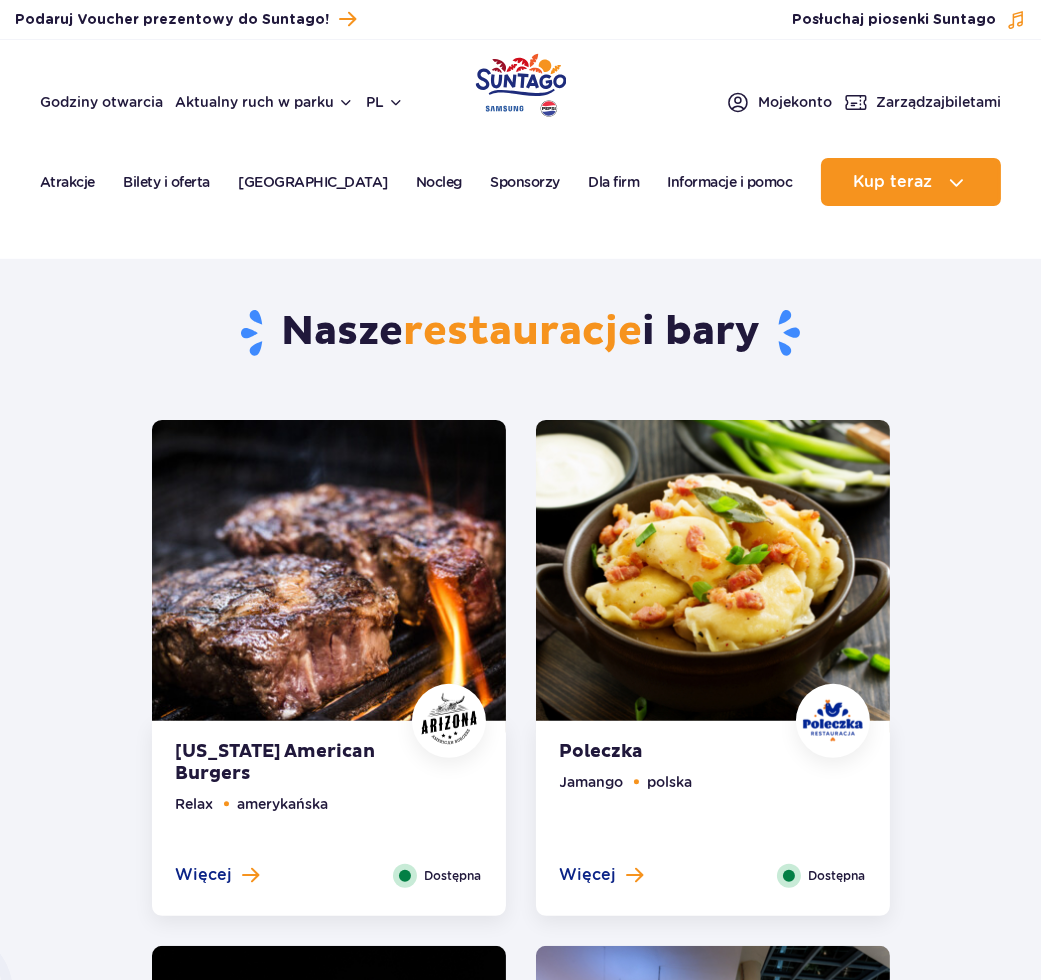 scroll, scrollTop: 555, scrollLeft: 0, axis: vertical 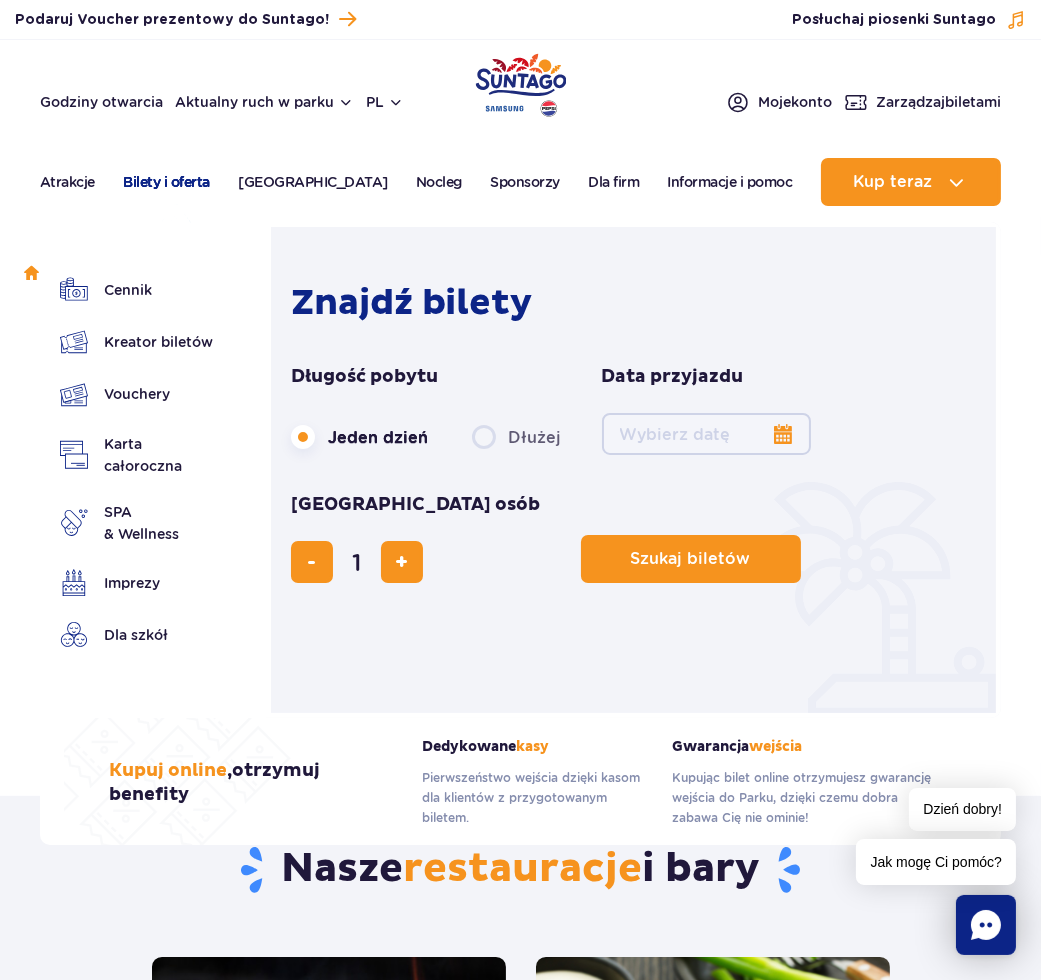 click on "Bilety i oferta" at bounding box center [166, 182] 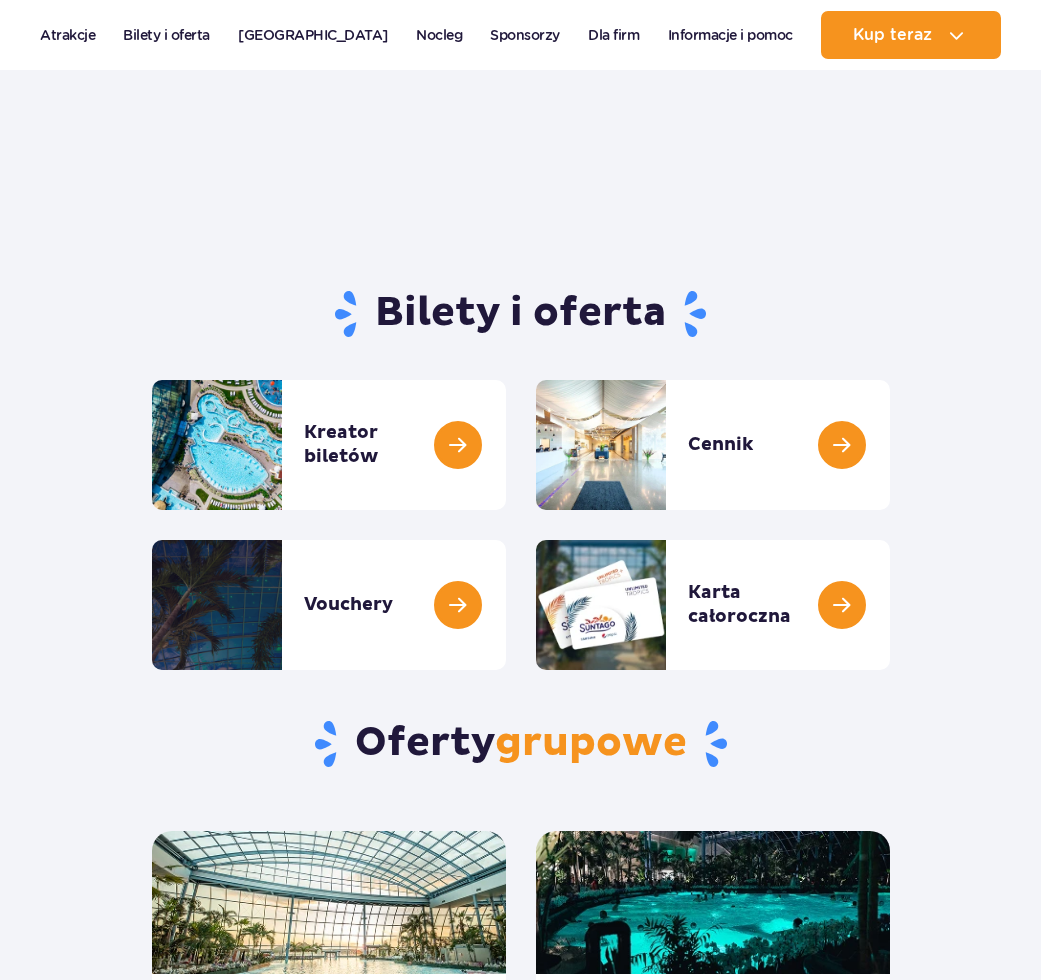 scroll, scrollTop: 444, scrollLeft: 0, axis: vertical 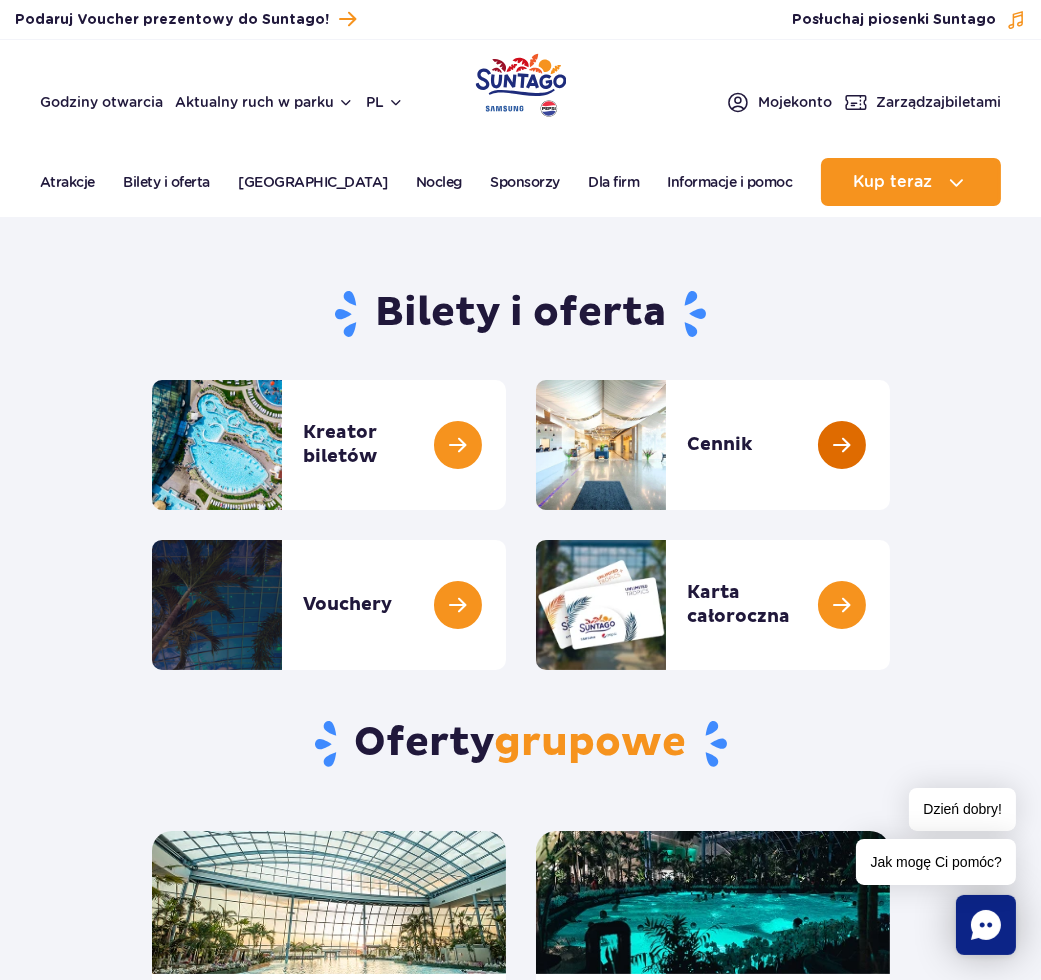 click at bounding box center [890, 445] 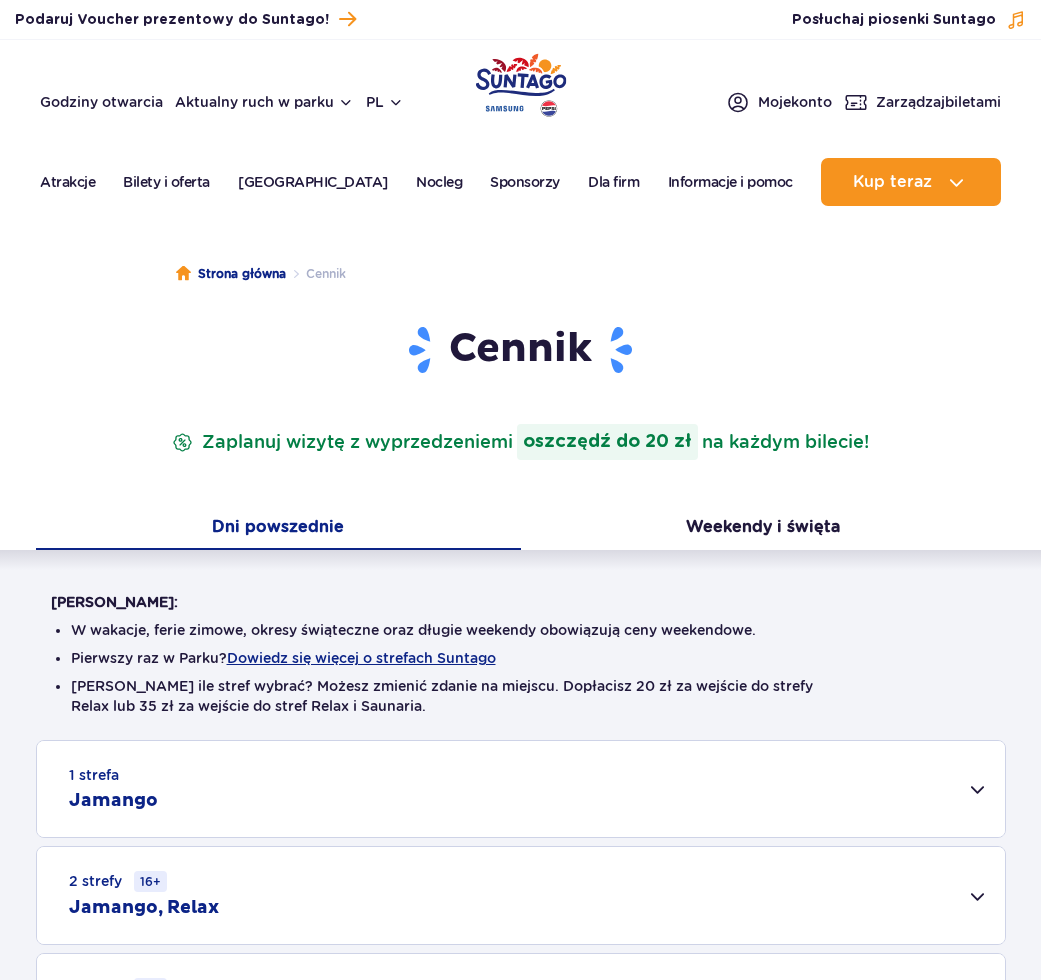 scroll, scrollTop: 0, scrollLeft: 0, axis: both 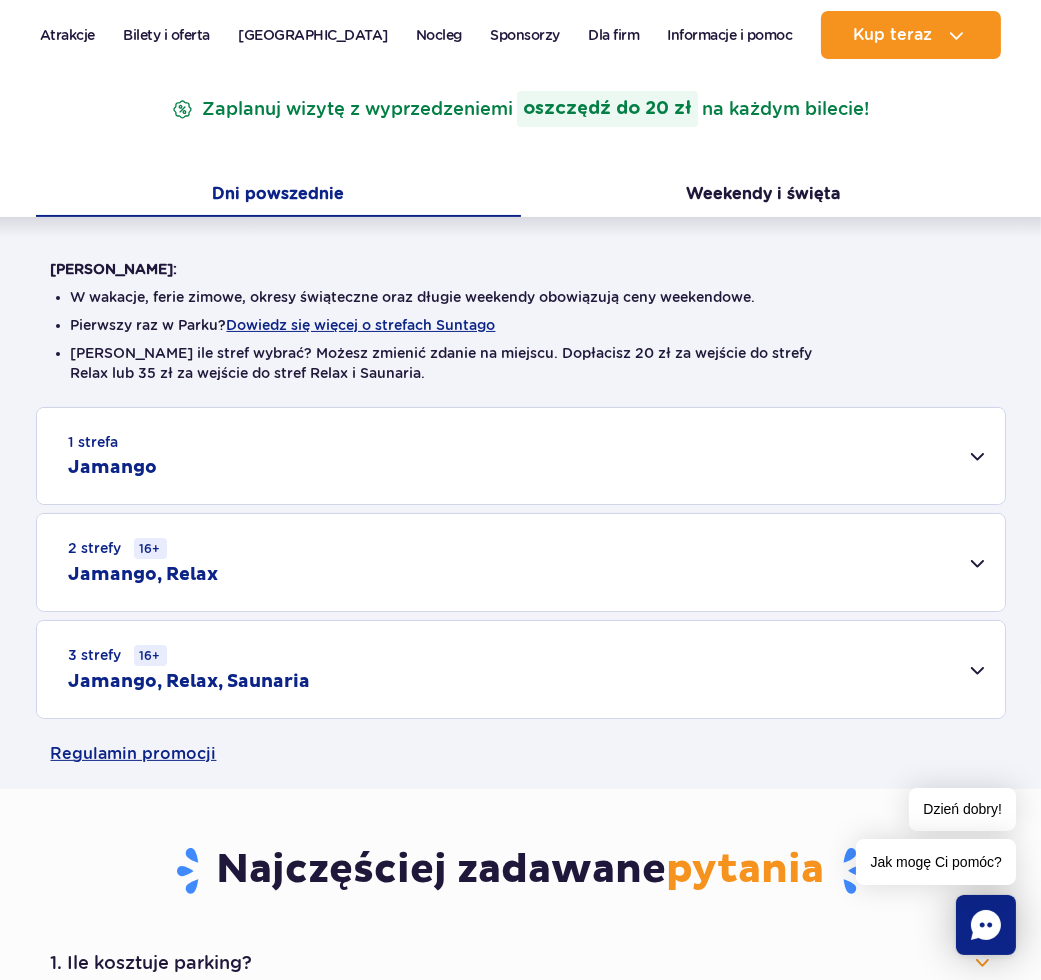 click on "1 strefa
Jamango" at bounding box center (521, 456) 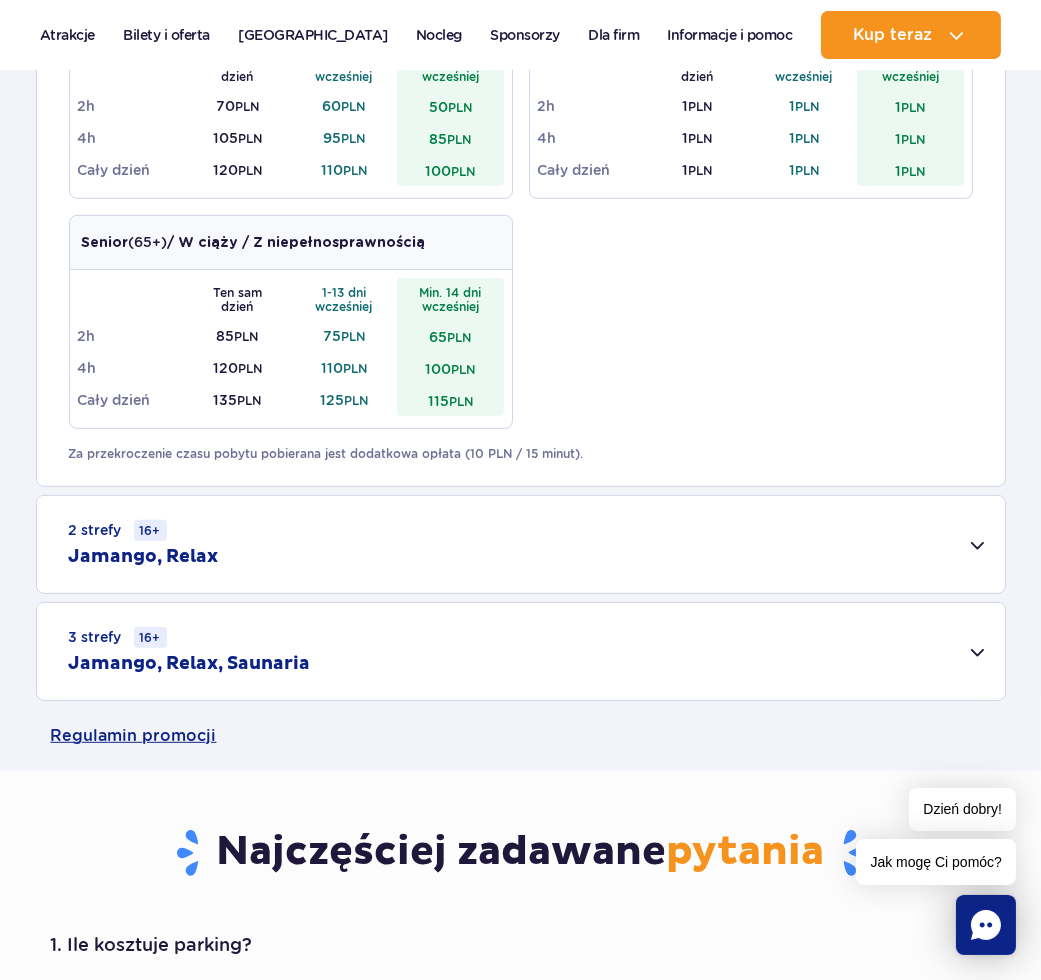 scroll, scrollTop: 1111, scrollLeft: 0, axis: vertical 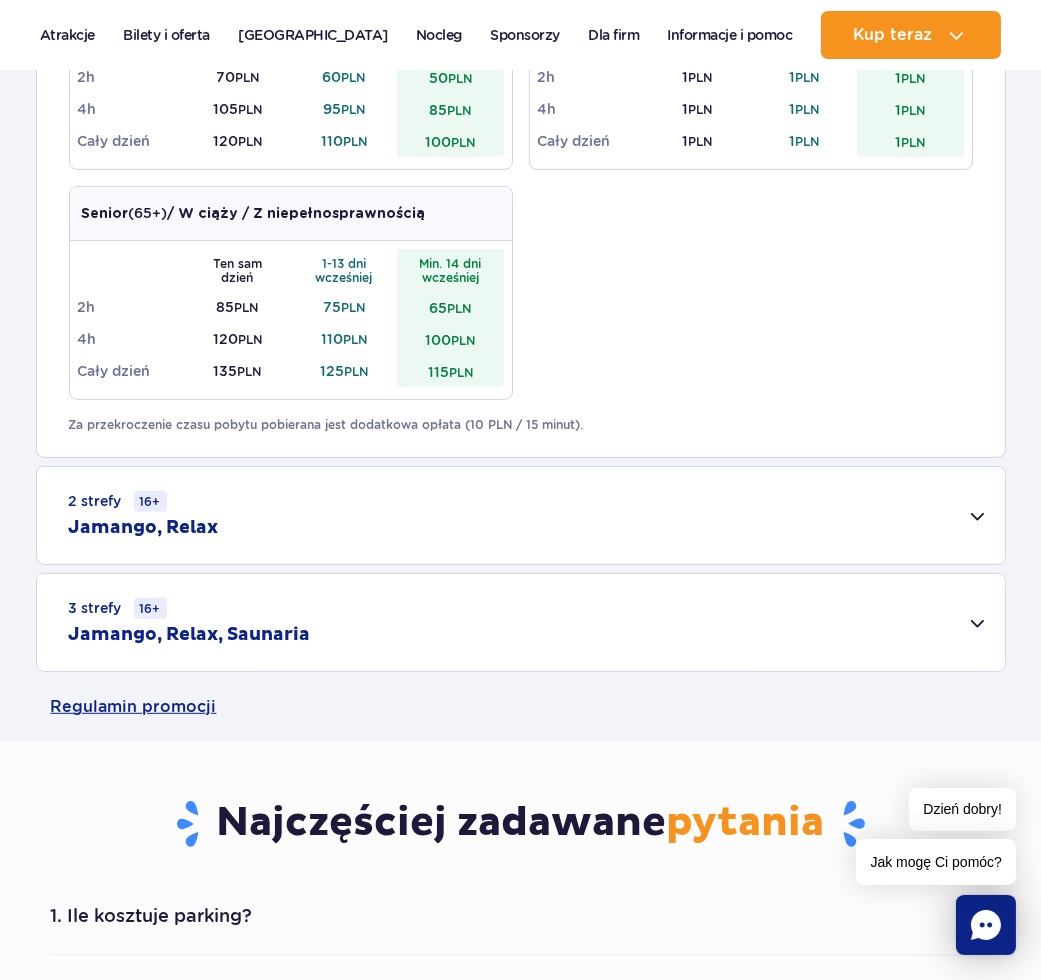 click on "2 strefy  16+
Jamango, Relax" at bounding box center (521, 515) 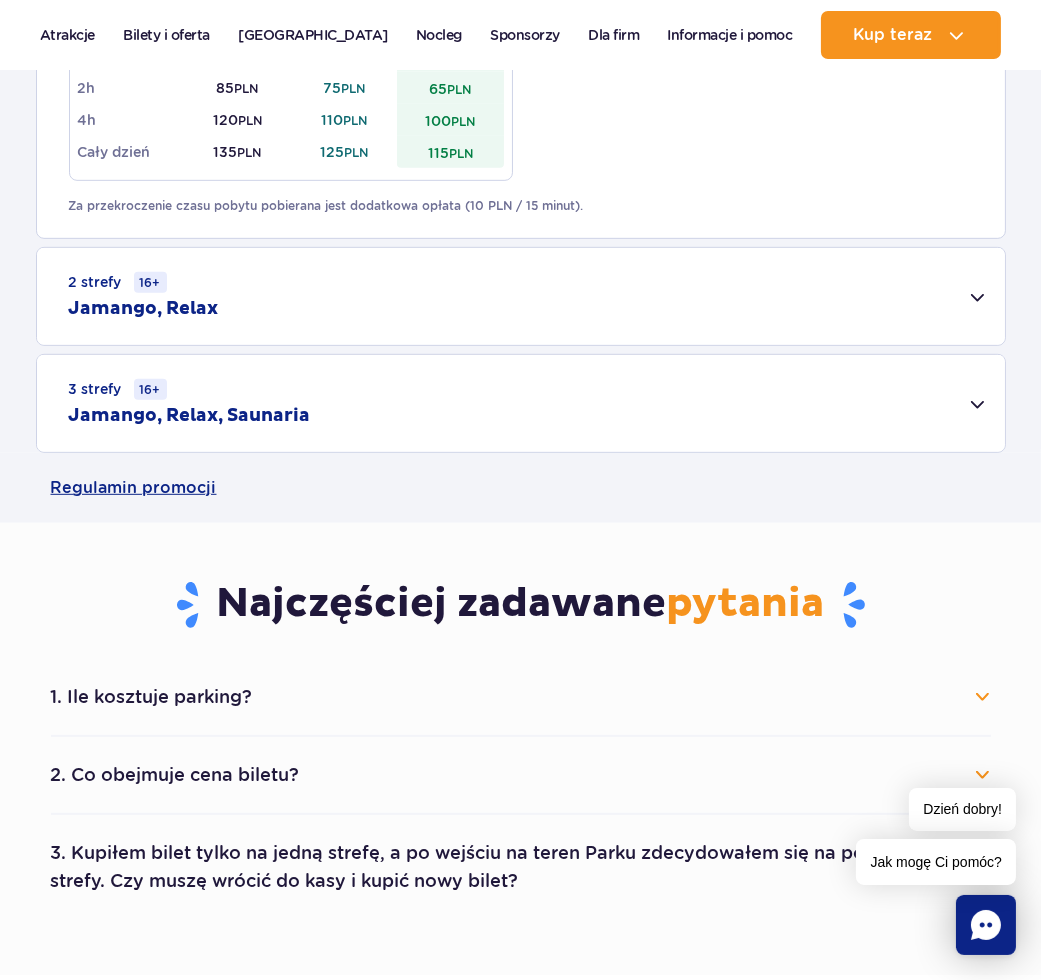 scroll, scrollTop: 1333, scrollLeft: 0, axis: vertical 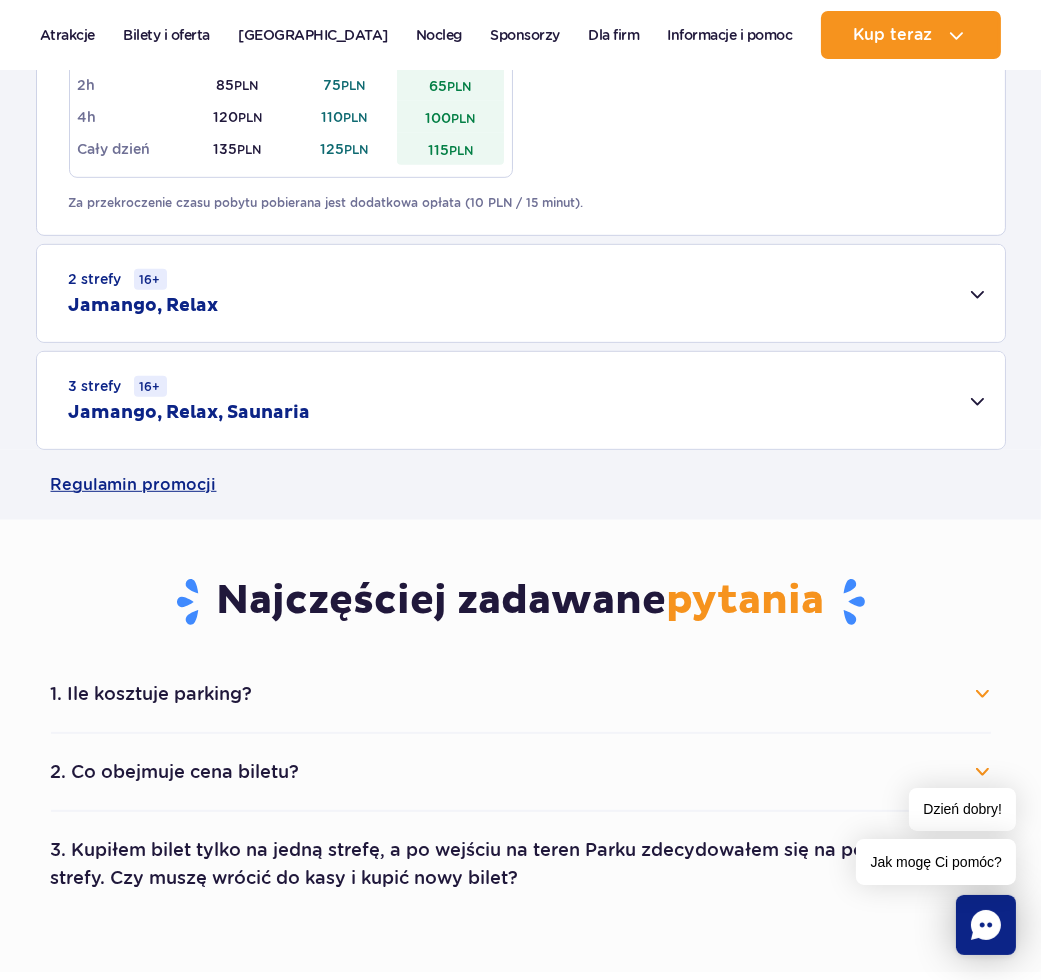 click on "2 strefy  16+
Jamango, Relax" at bounding box center (521, 293) 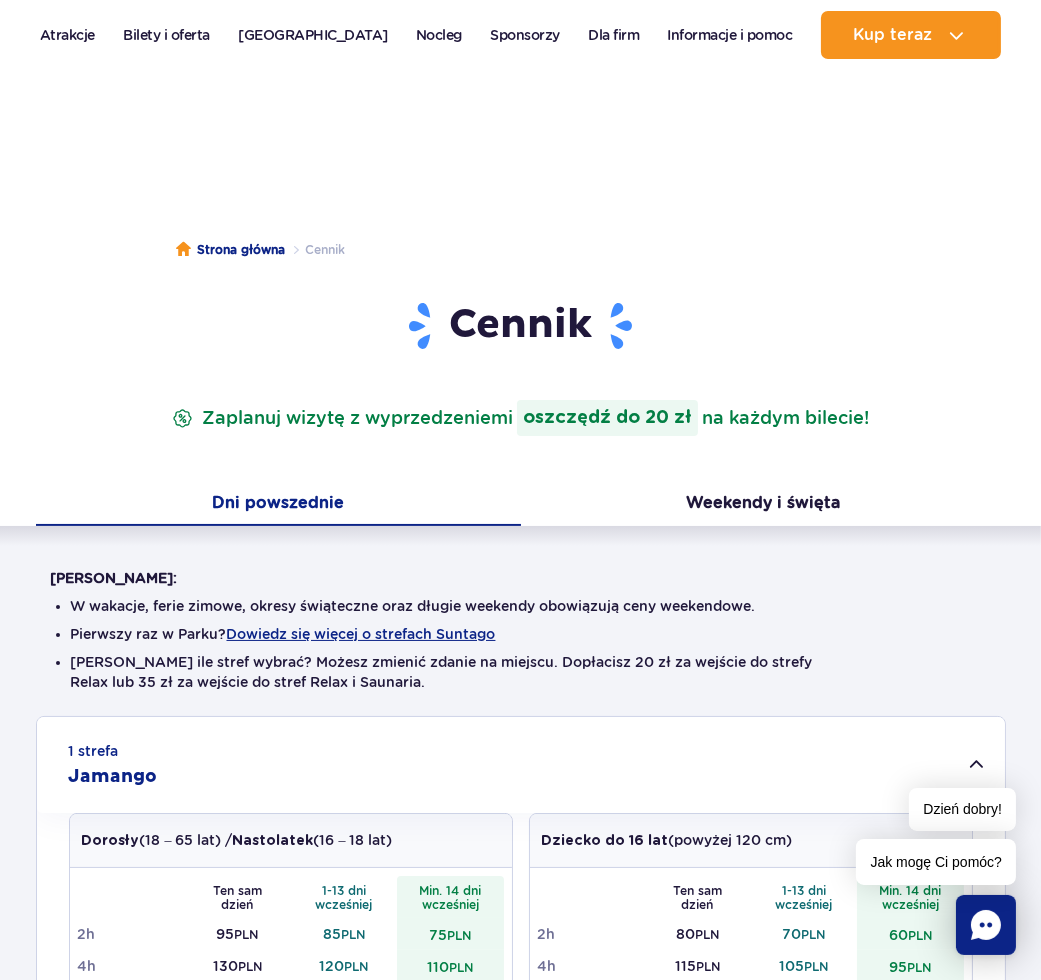 scroll, scrollTop: 0, scrollLeft: 0, axis: both 